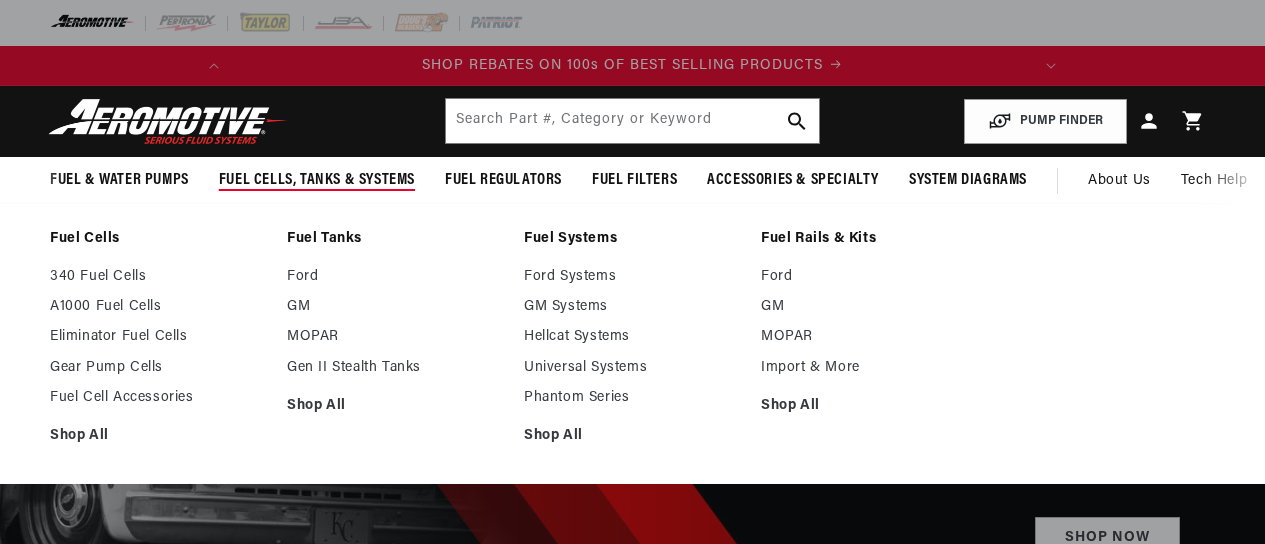scroll, scrollTop: 0, scrollLeft: 0, axis: both 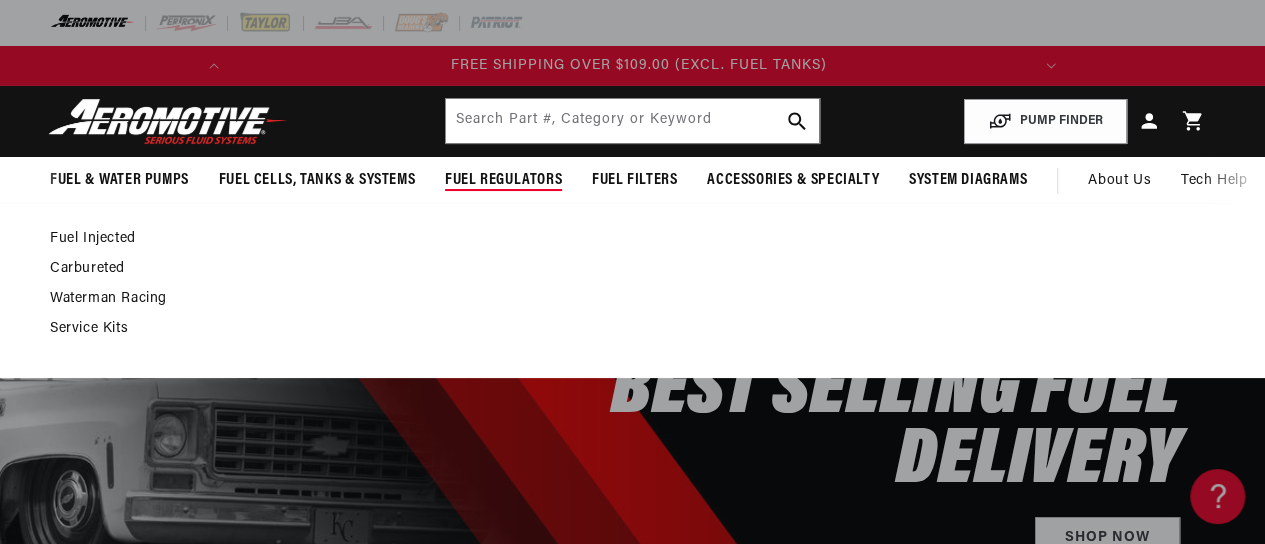 click on "Service Kits" at bounding box center (622, 329) 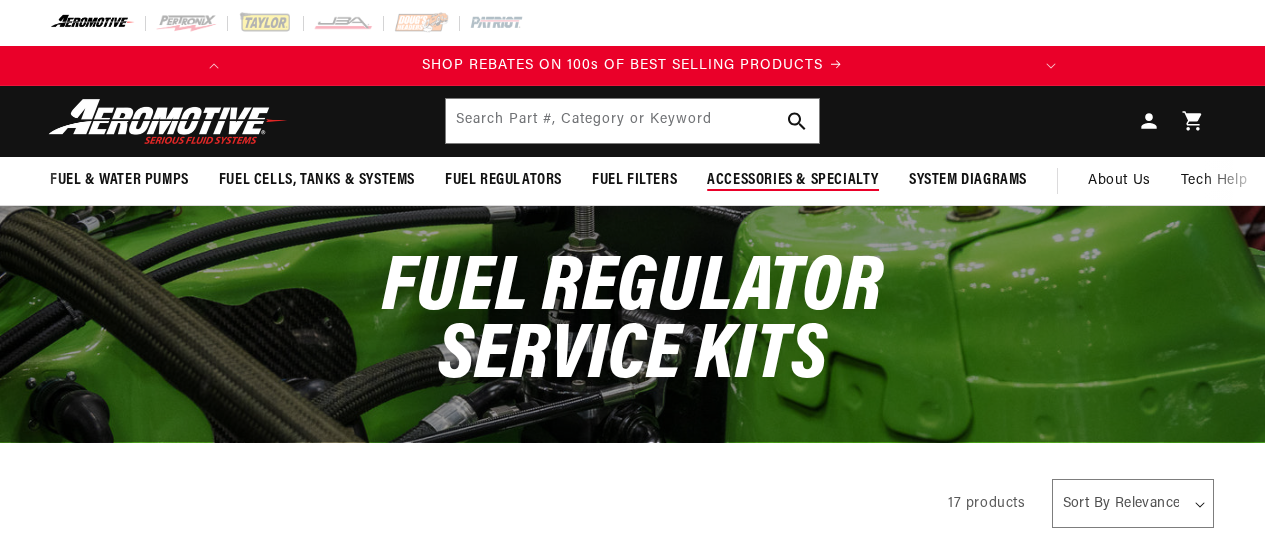 scroll, scrollTop: 0, scrollLeft: 0, axis: both 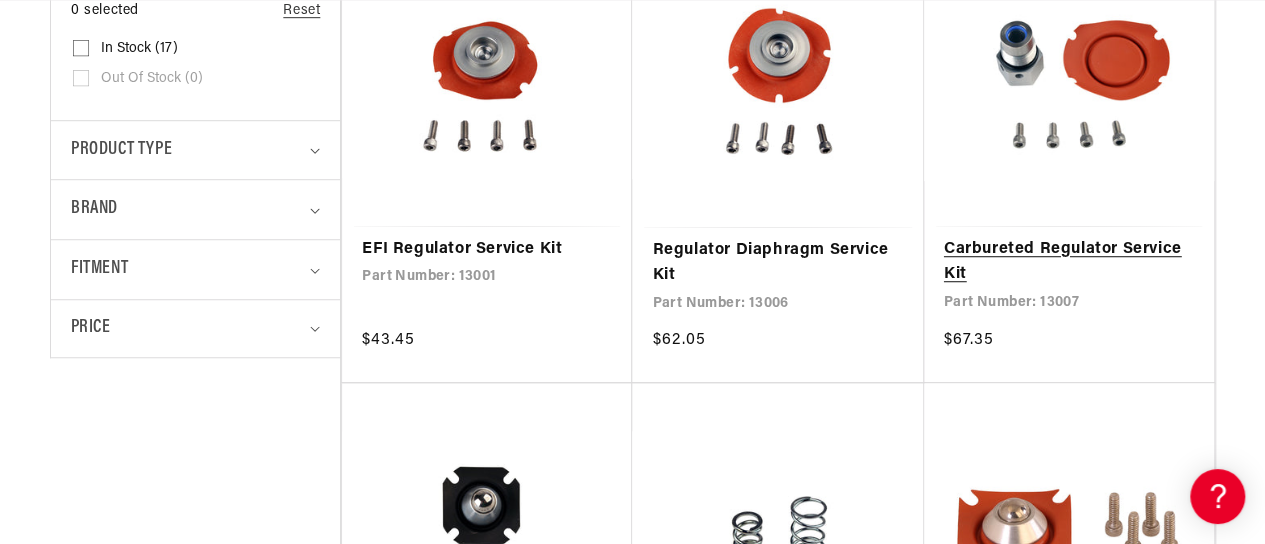 click on "Carbureted Regulator Service Kit" at bounding box center [1069, 262] 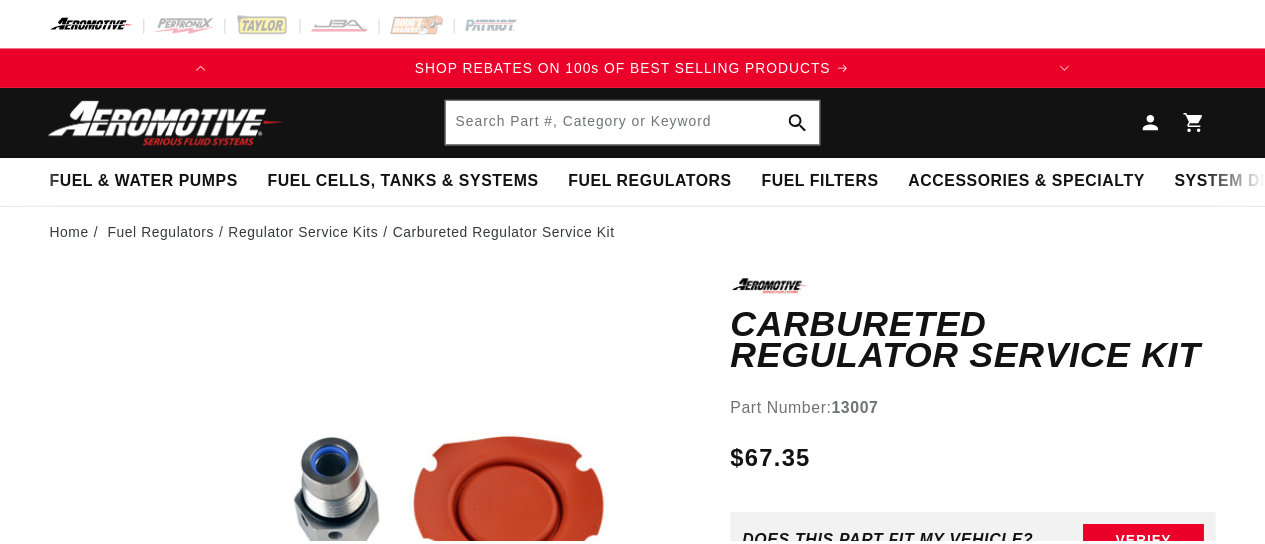 scroll, scrollTop: 0, scrollLeft: 0, axis: both 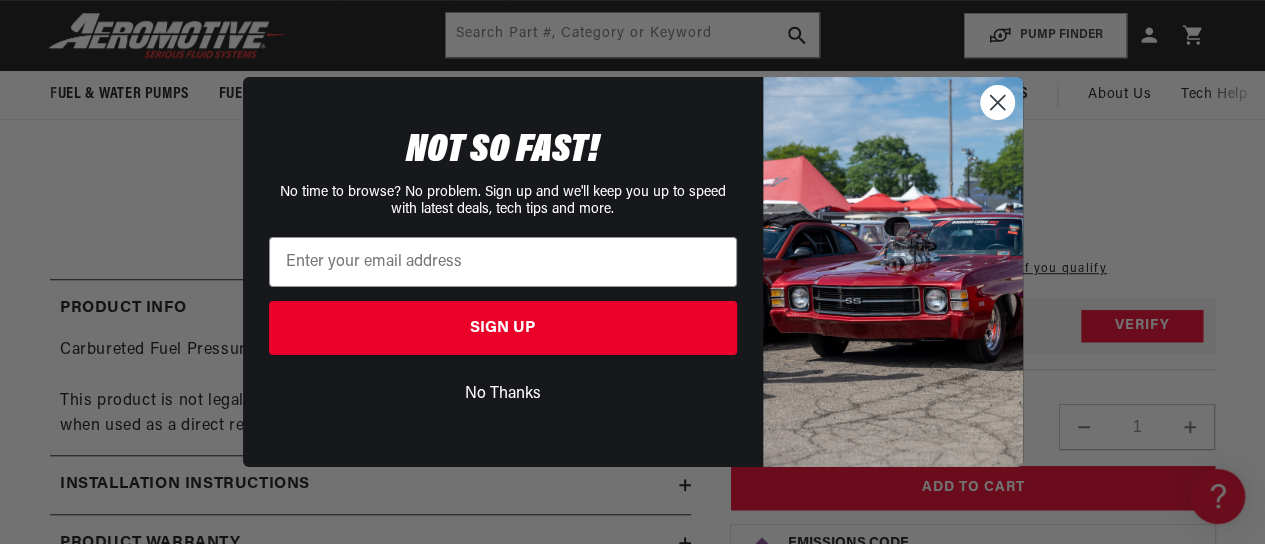 drag, startPoint x: 1270, startPoint y: 85, endPoint x: 1274, endPoint y: 197, distance: 112.0714 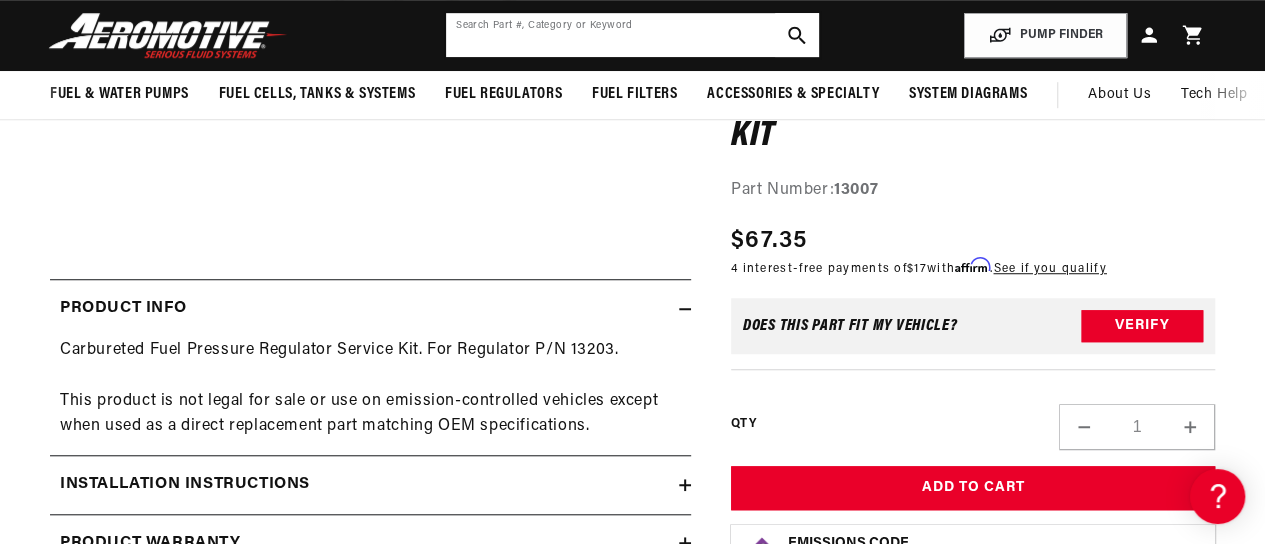 click 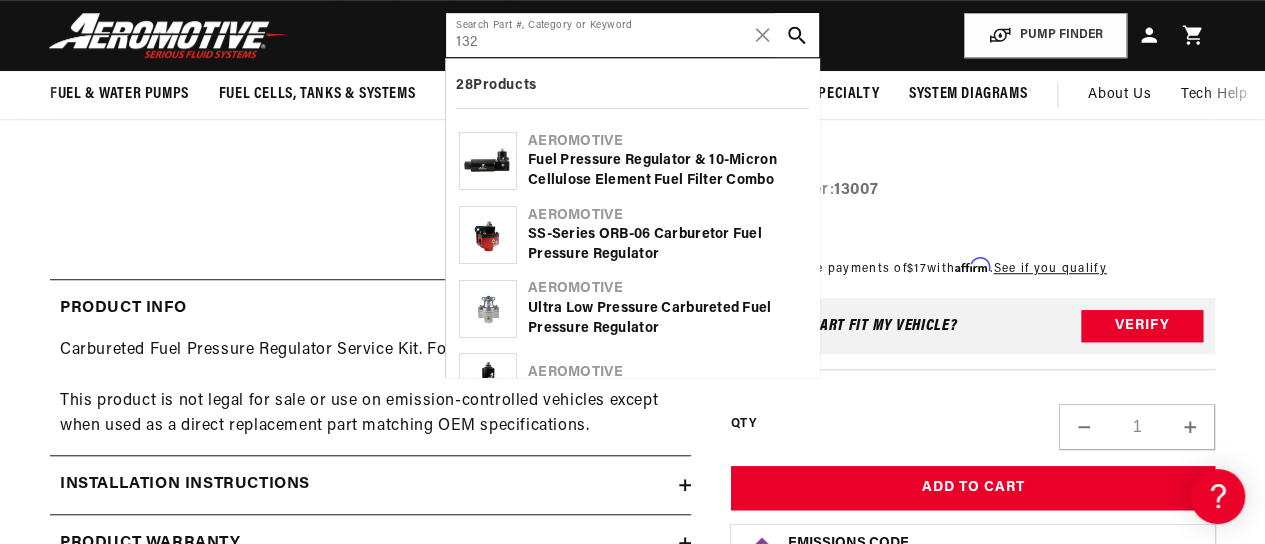 scroll, scrollTop: 0, scrollLeft: 791, axis: horizontal 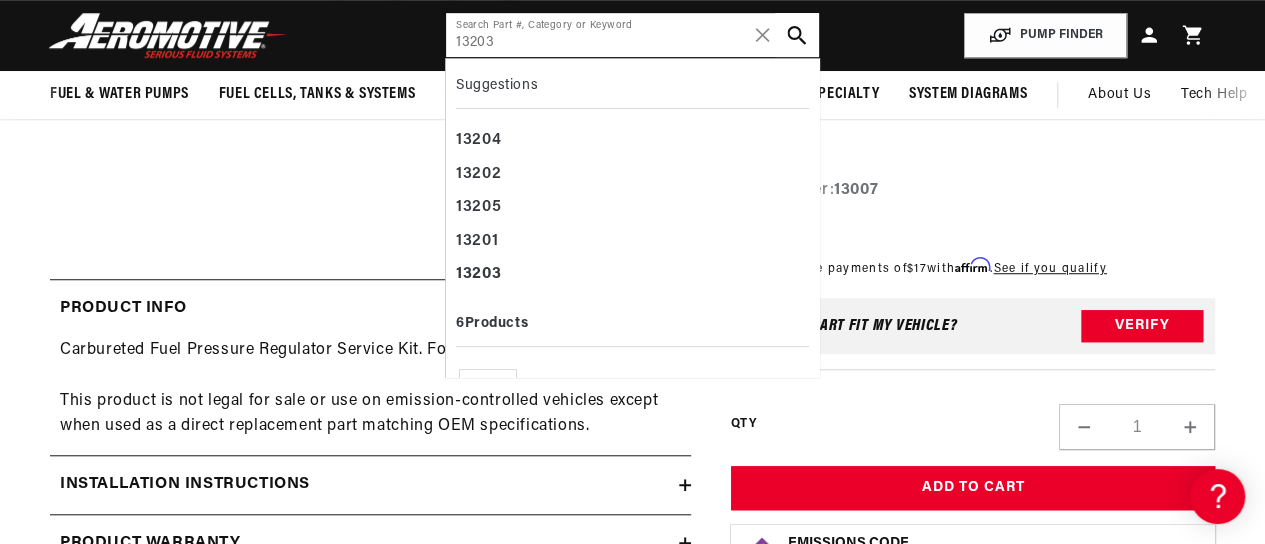 type on "13203" 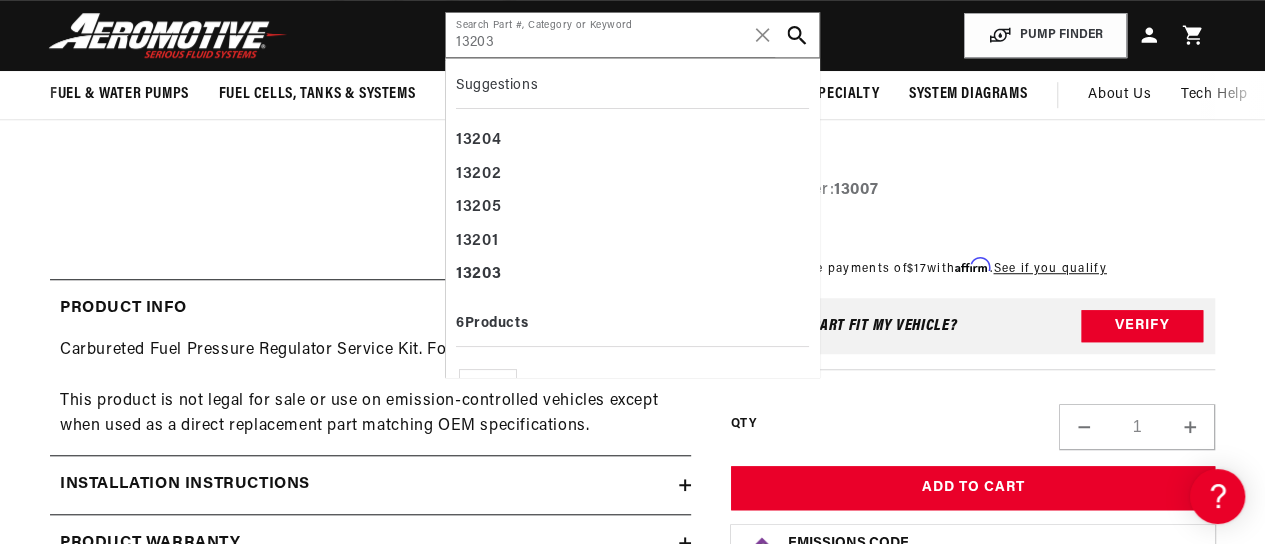 scroll, scrollTop: 0, scrollLeft: 183, axis: horizontal 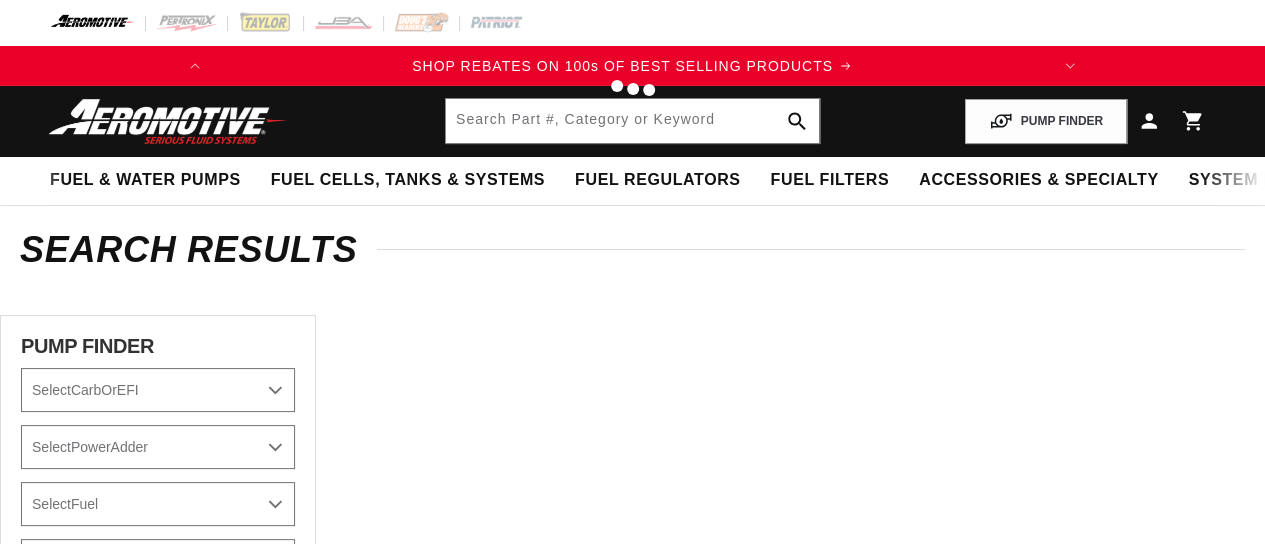 type on "13203" 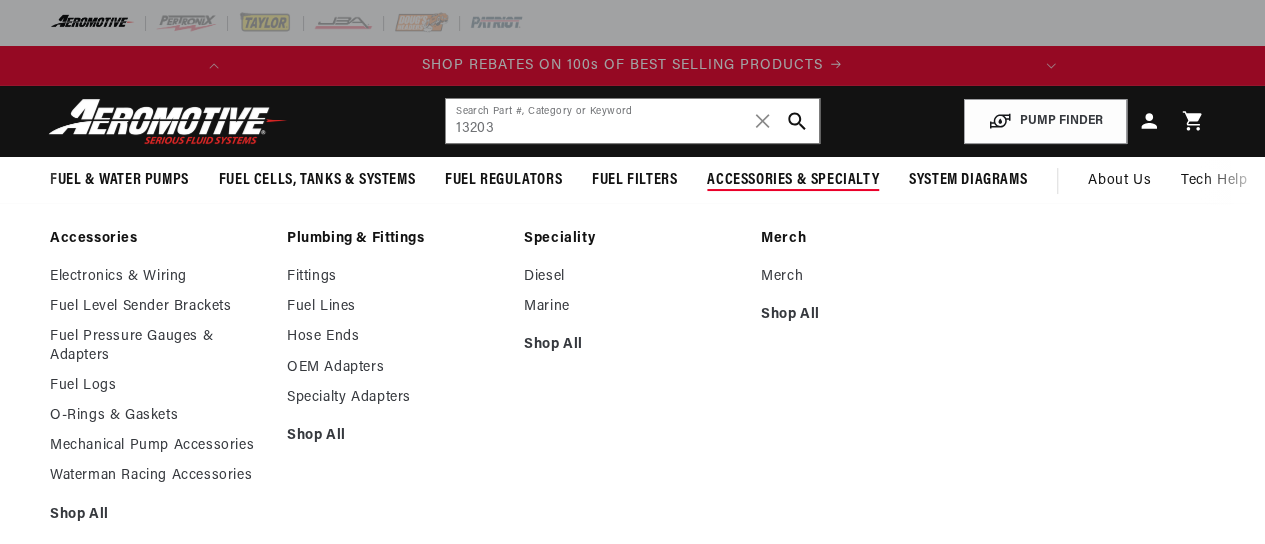 scroll, scrollTop: 0, scrollLeft: 0, axis: both 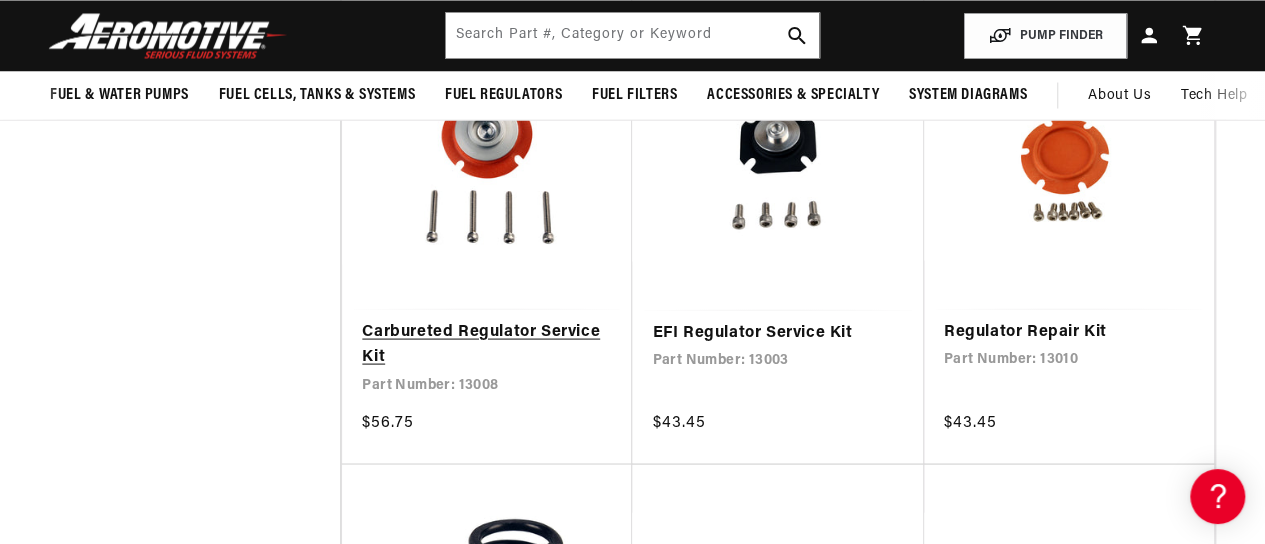click on "Carbureted Regulator Service Kit" at bounding box center [487, 344] 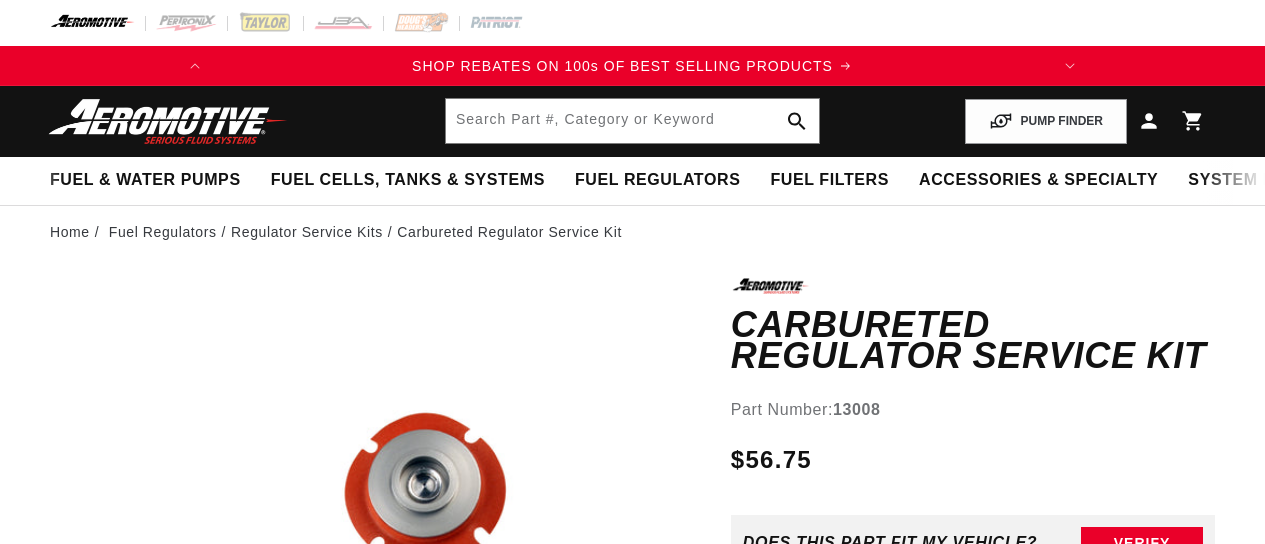 scroll, scrollTop: 0, scrollLeft: 0, axis: both 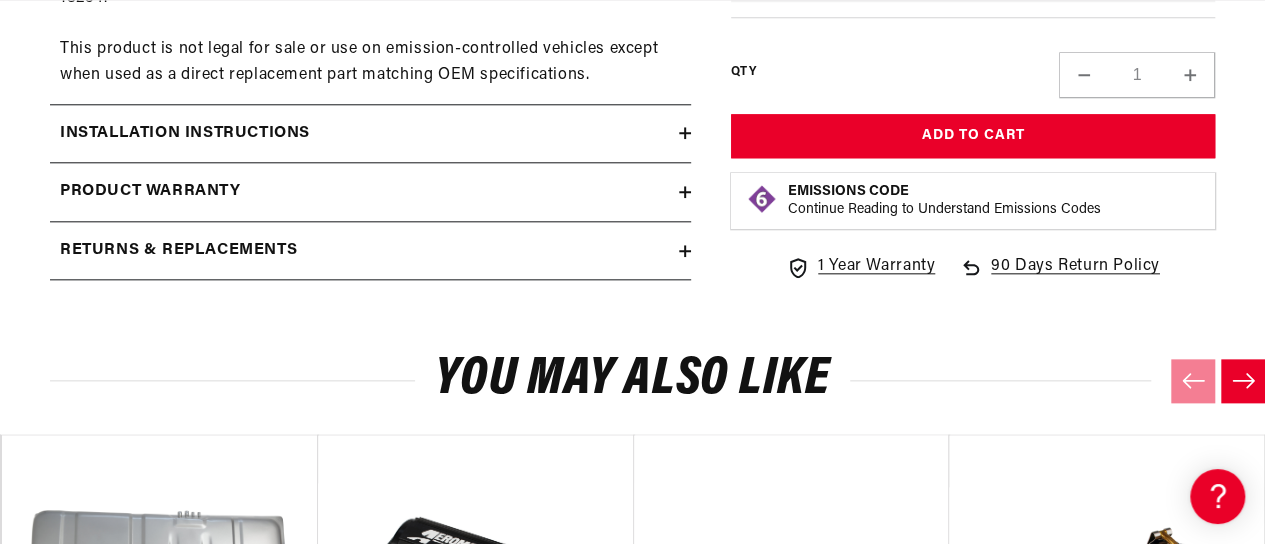 click on "0.0 star rating      Write a review
Carbureted Regulator Service Kit
Carbureted Regulator Service Kit
0.0 star rating      Write a review
Part Number:  13008
Regular price
$56.75
Sale price
$56.75
Regular price
Unit price
/
per
4 interest-free payments of  $15  with  Affirm .  See if you qualify
Part Number:  13008" at bounding box center [953, -212] 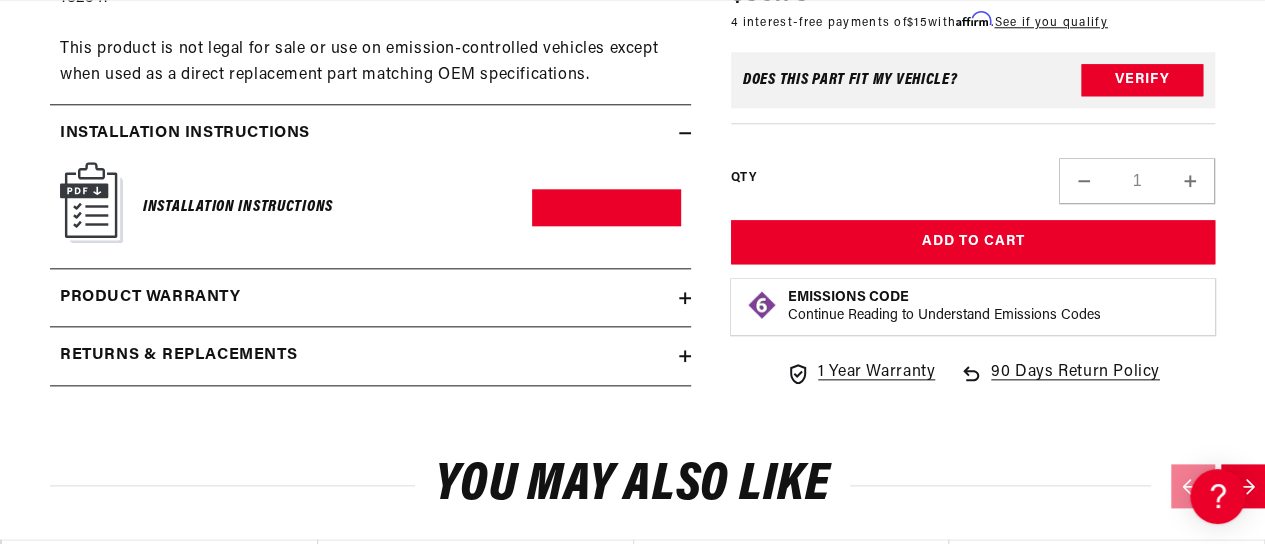 scroll, scrollTop: 0, scrollLeft: 0, axis: both 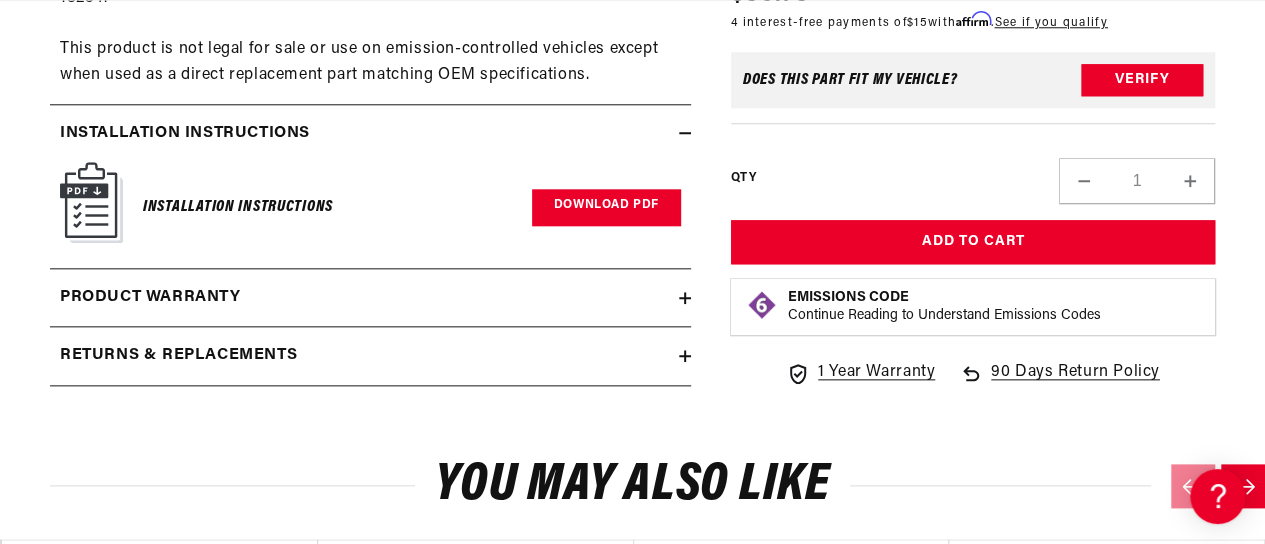 click on "Download PDF" at bounding box center [606, 207] 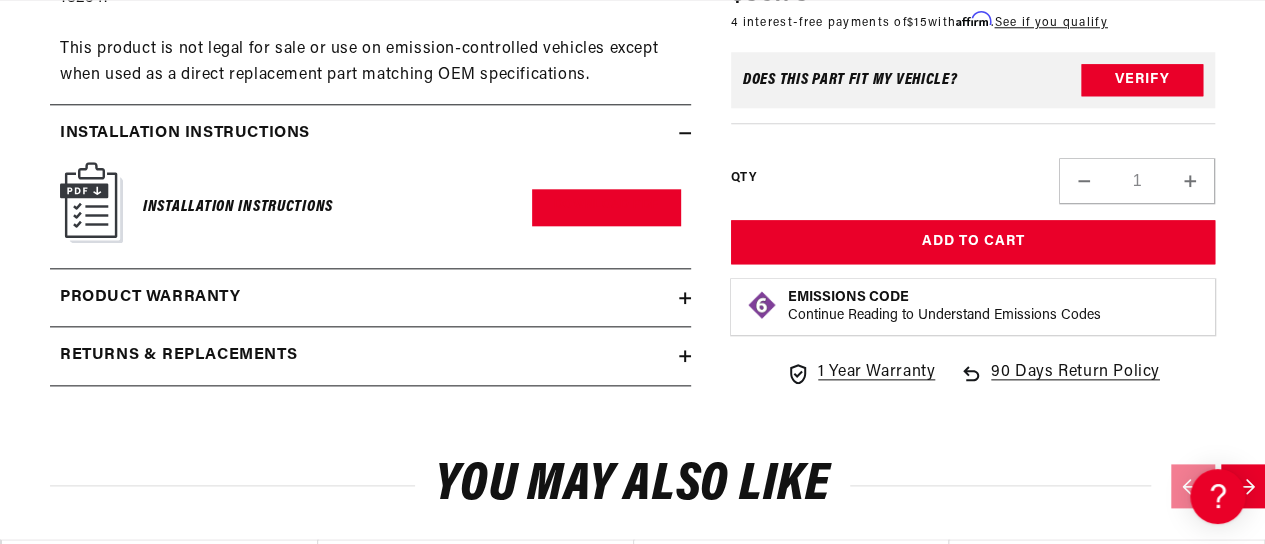 scroll, scrollTop: 0, scrollLeft: 791, axis: horizontal 